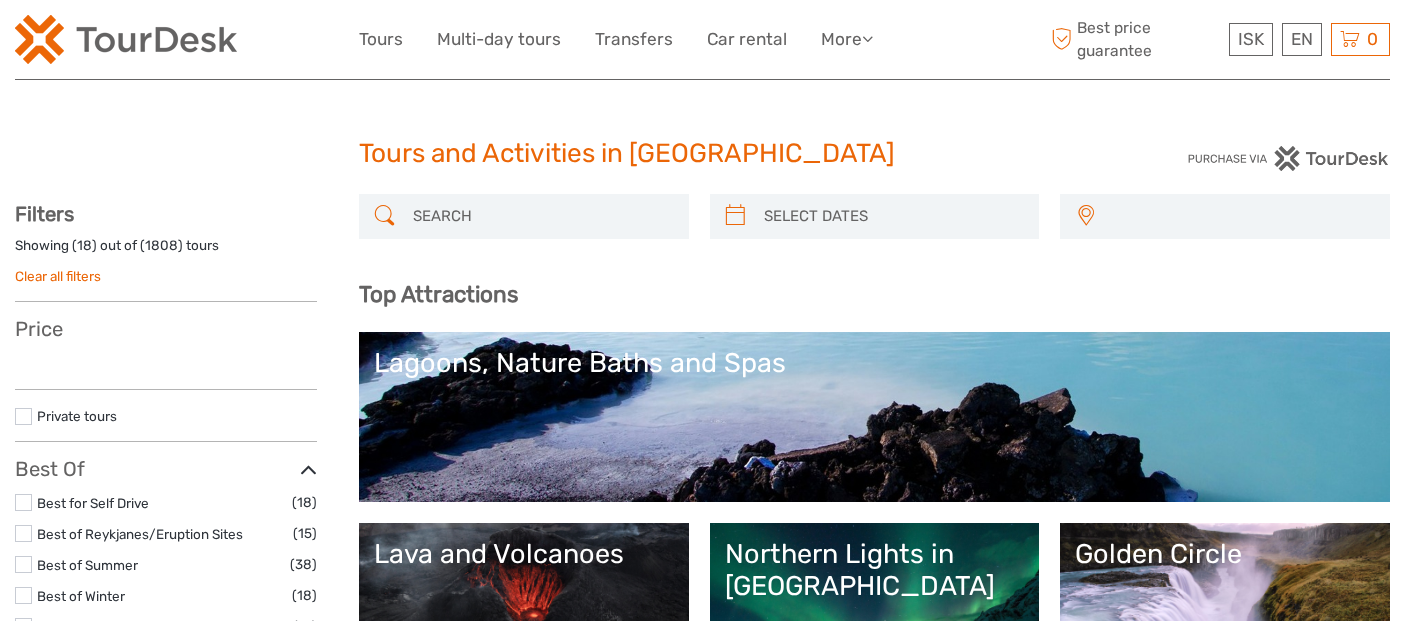 select 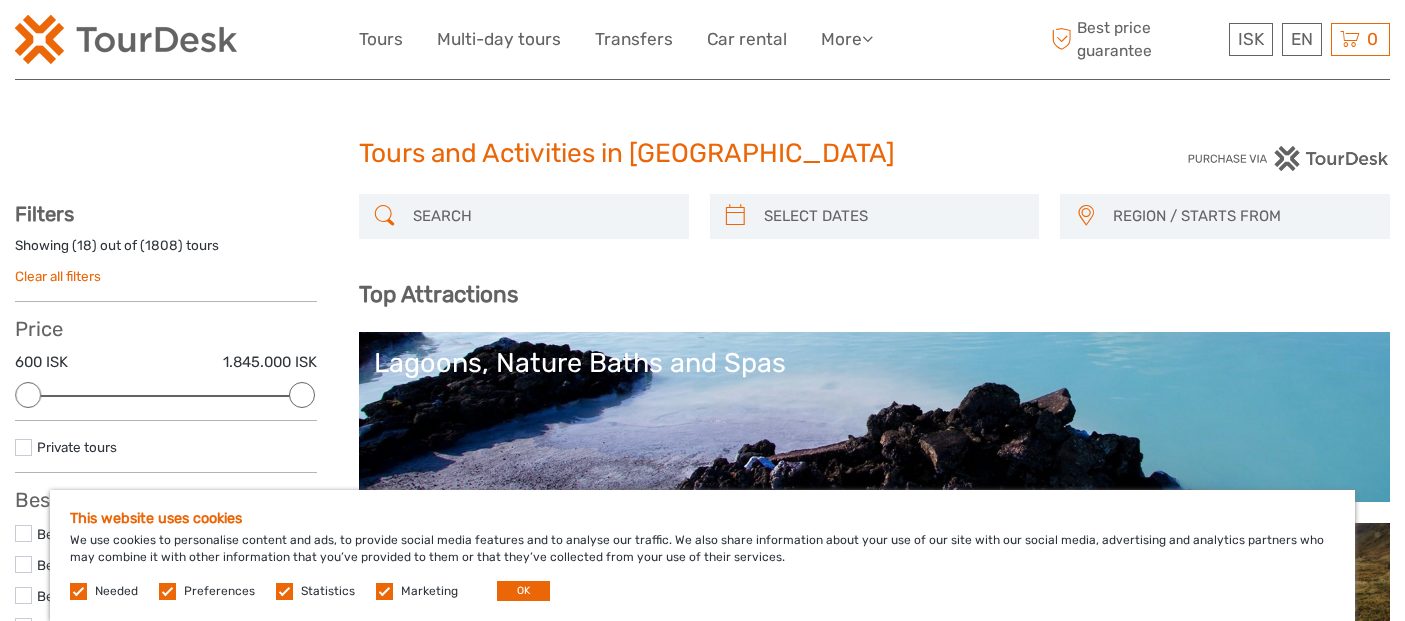 scroll, scrollTop: 0, scrollLeft: 0, axis: both 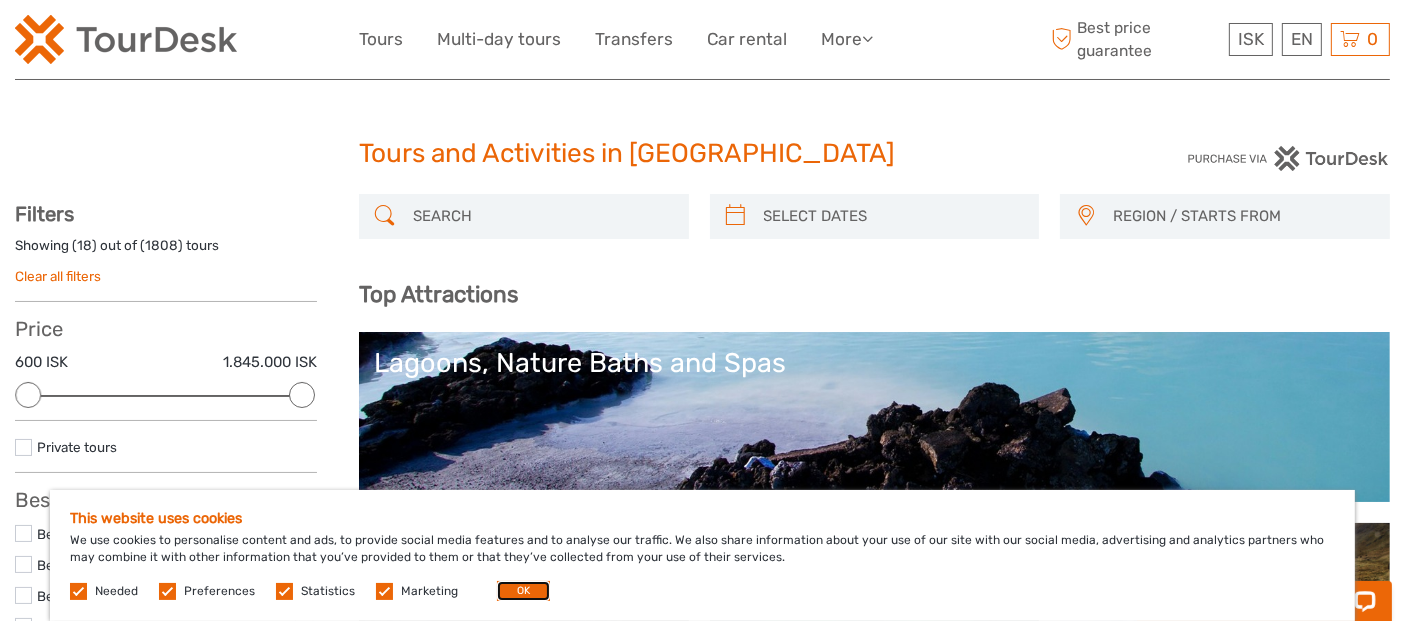 click on "OK" at bounding box center (523, 591) 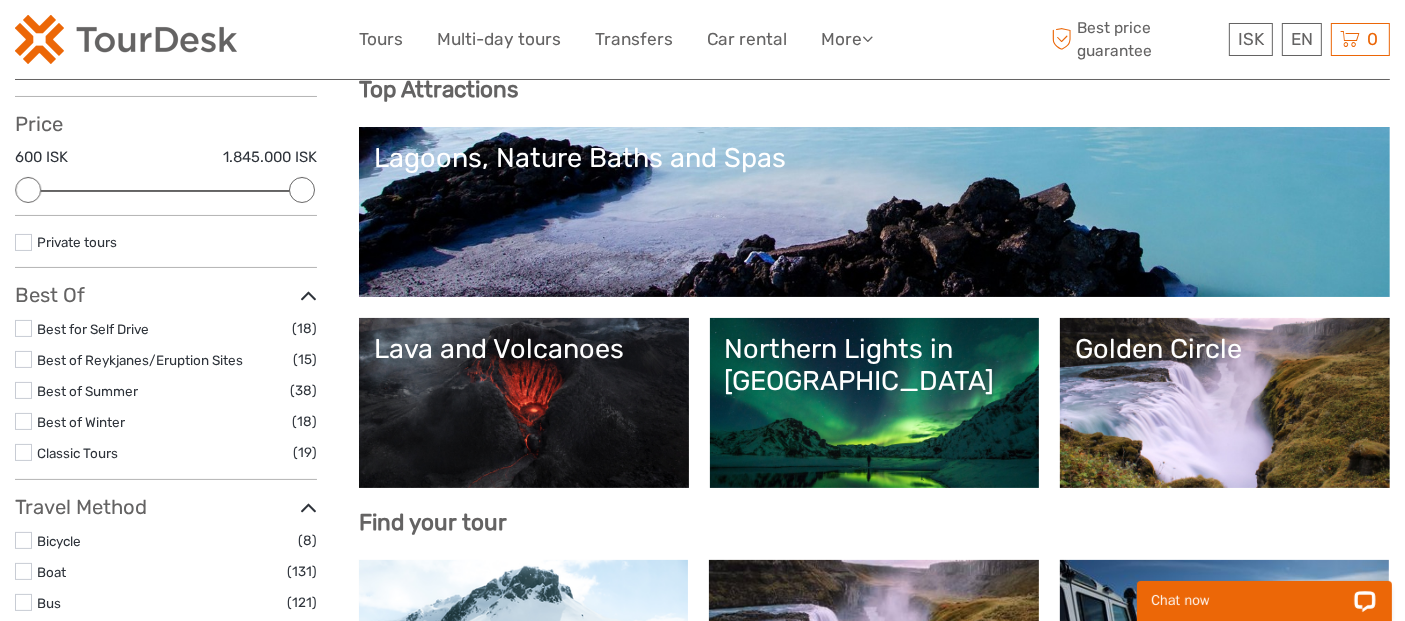 scroll, scrollTop: 222, scrollLeft: 0, axis: vertical 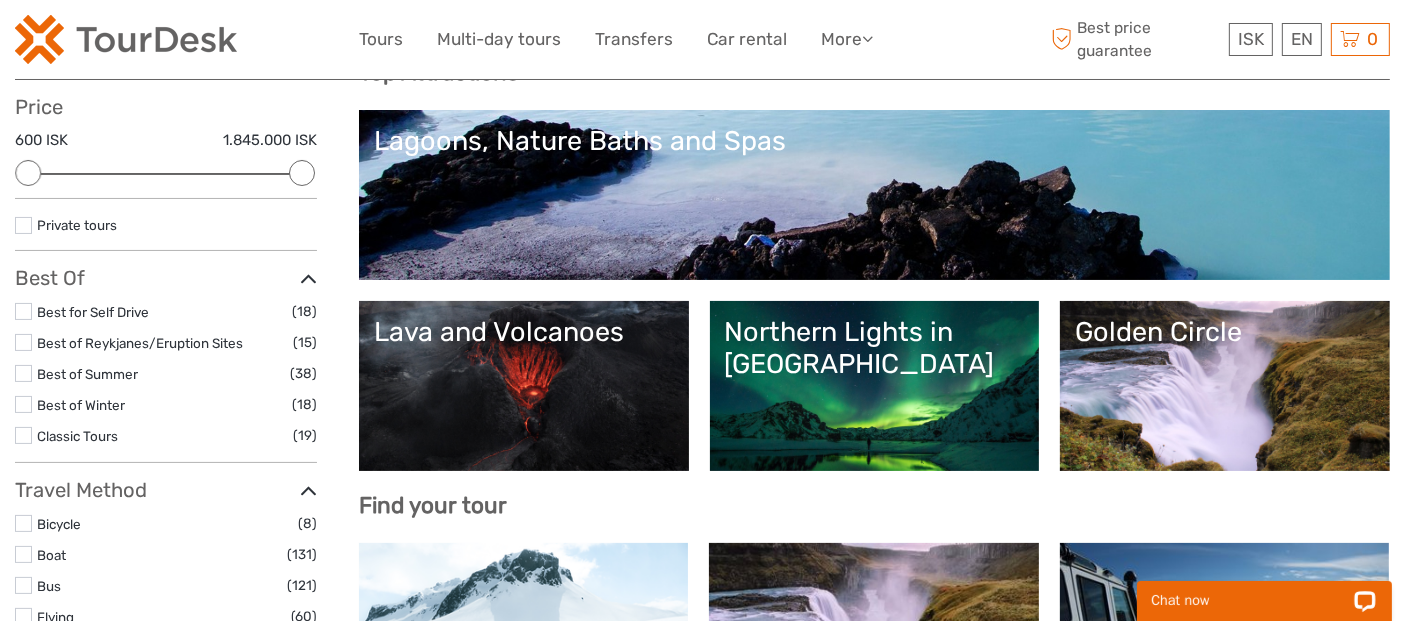 click on "Lava and Volcanoes" at bounding box center [524, 386] 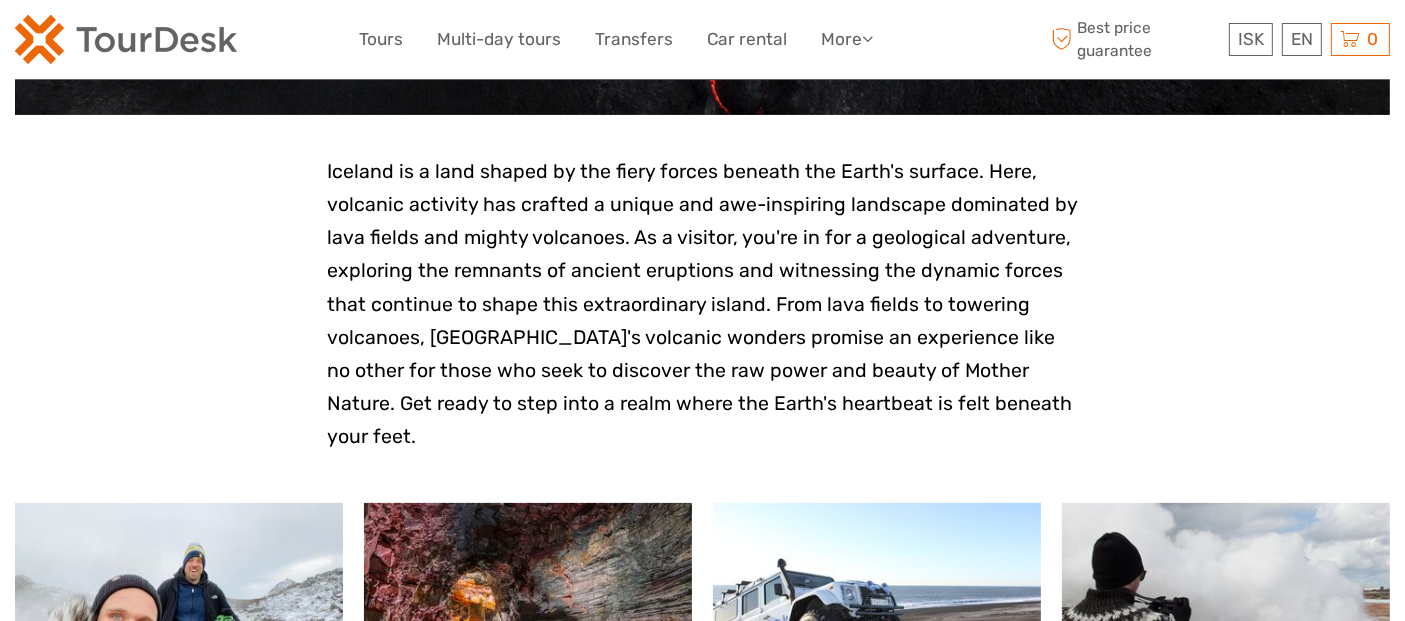 scroll, scrollTop: 444, scrollLeft: 0, axis: vertical 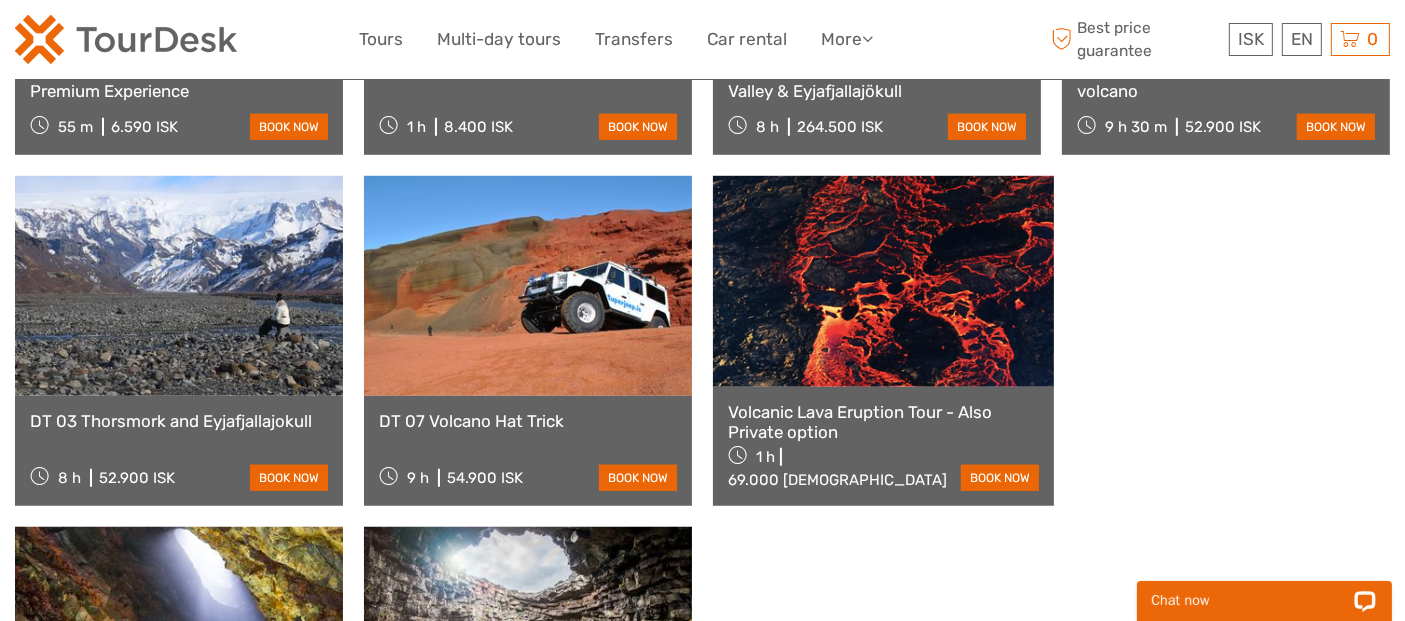 click on "Inside the Volcano" at bounding box center (179, 772) 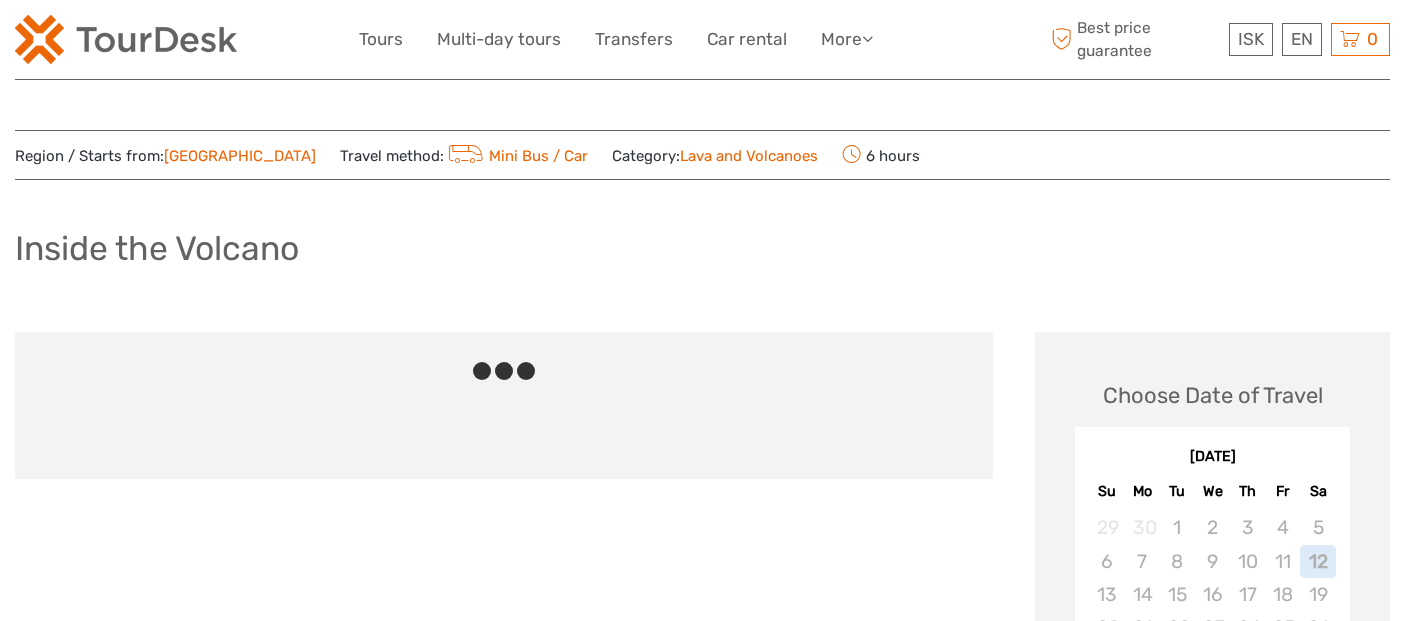 scroll, scrollTop: 0, scrollLeft: 0, axis: both 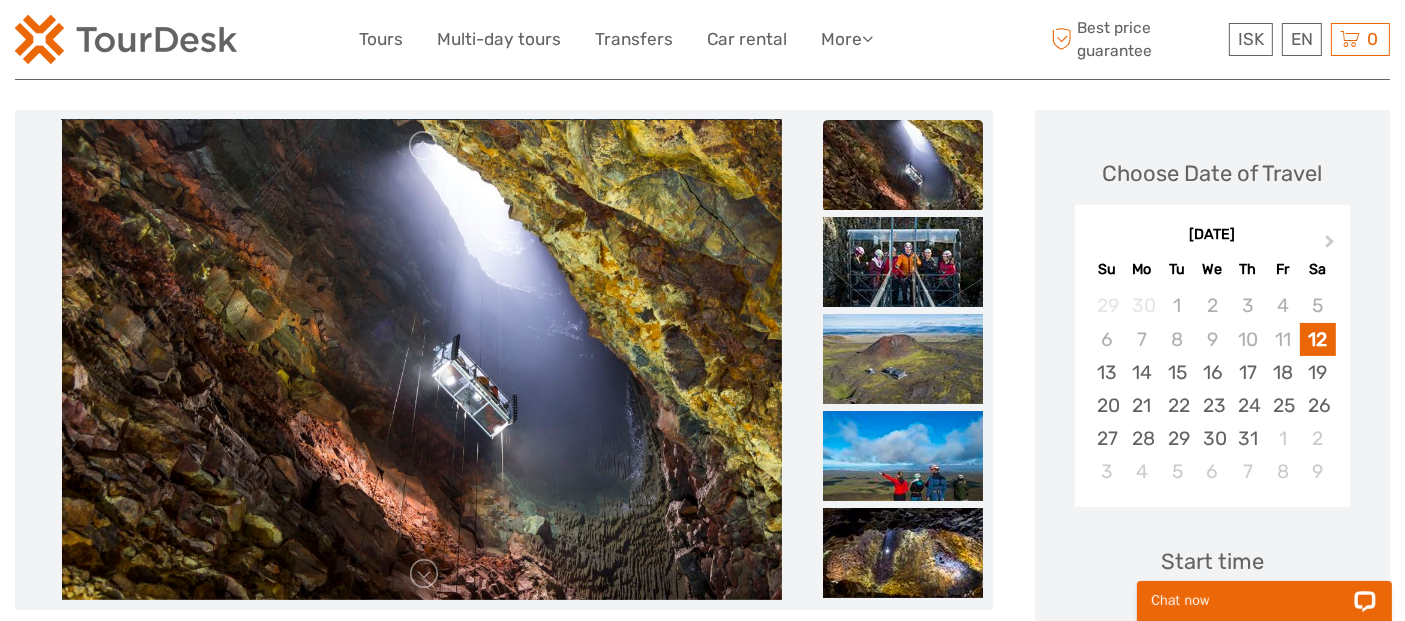 click at bounding box center (903, 165) 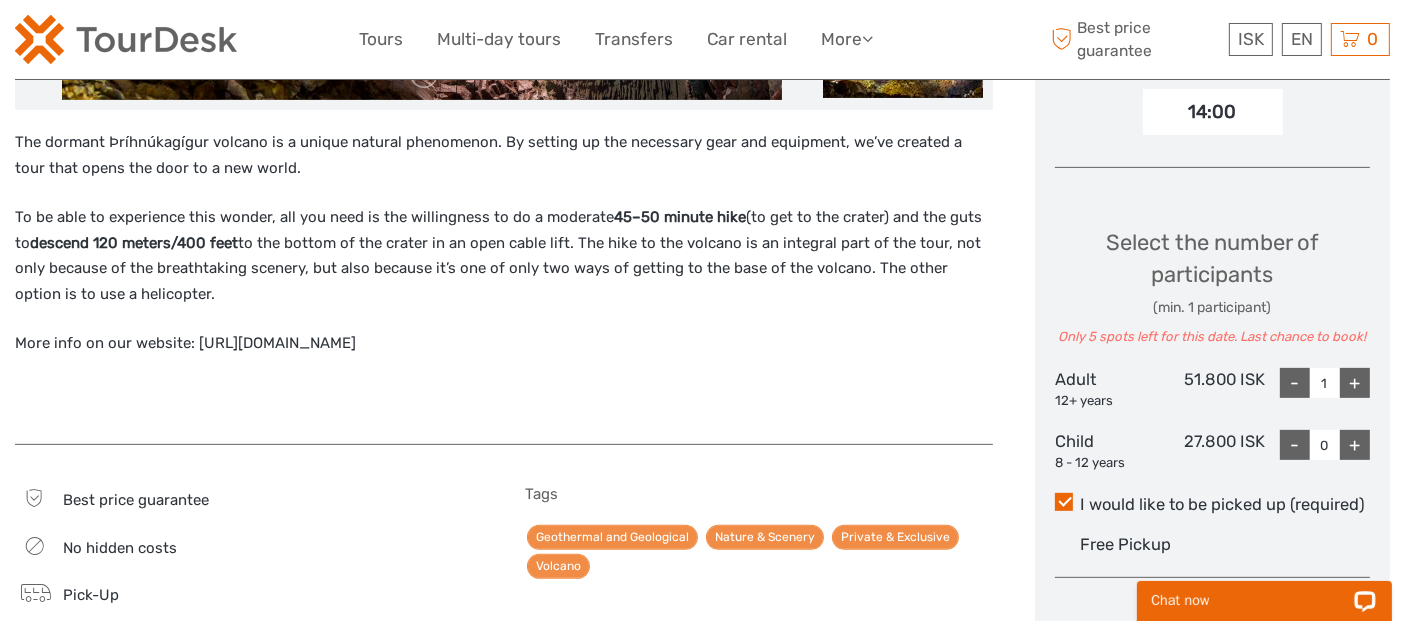 scroll, scrollTop: 777, scrollLeft: 0, axis: vertical 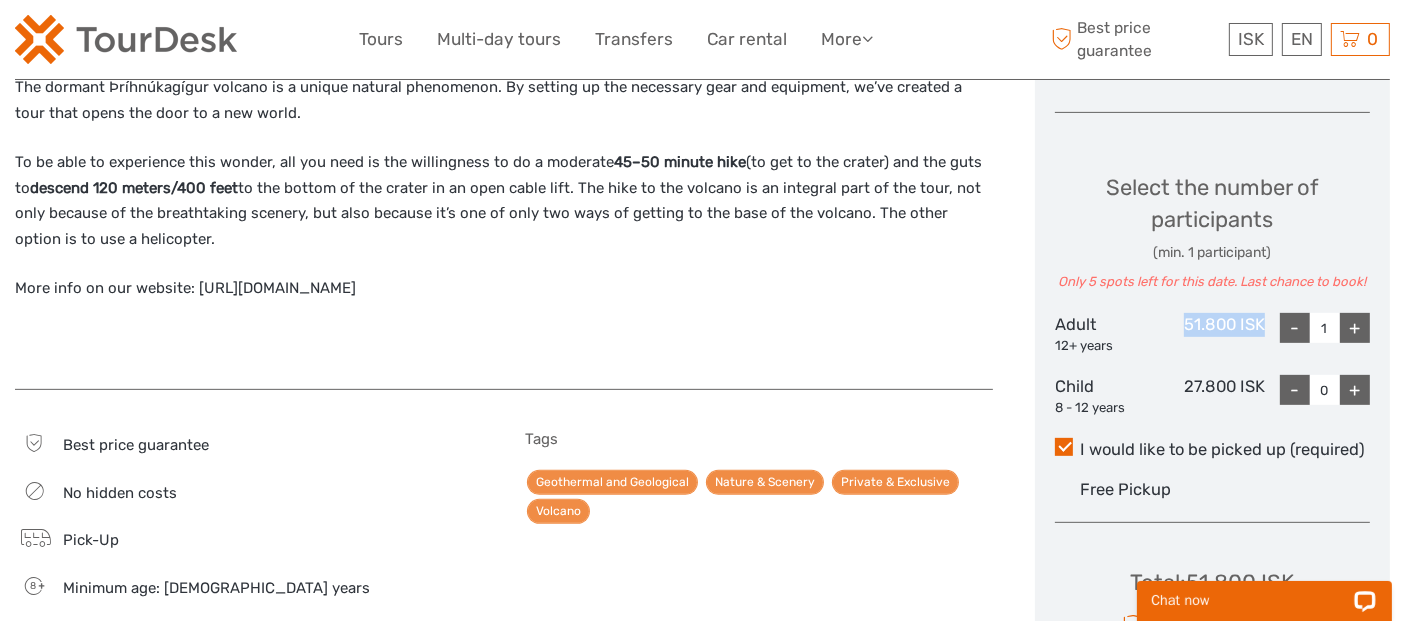 drag, startPoint x: 1179, startPoint y: 318, endPoint x: 1271, endPoint y: 323, distance: 92.13577 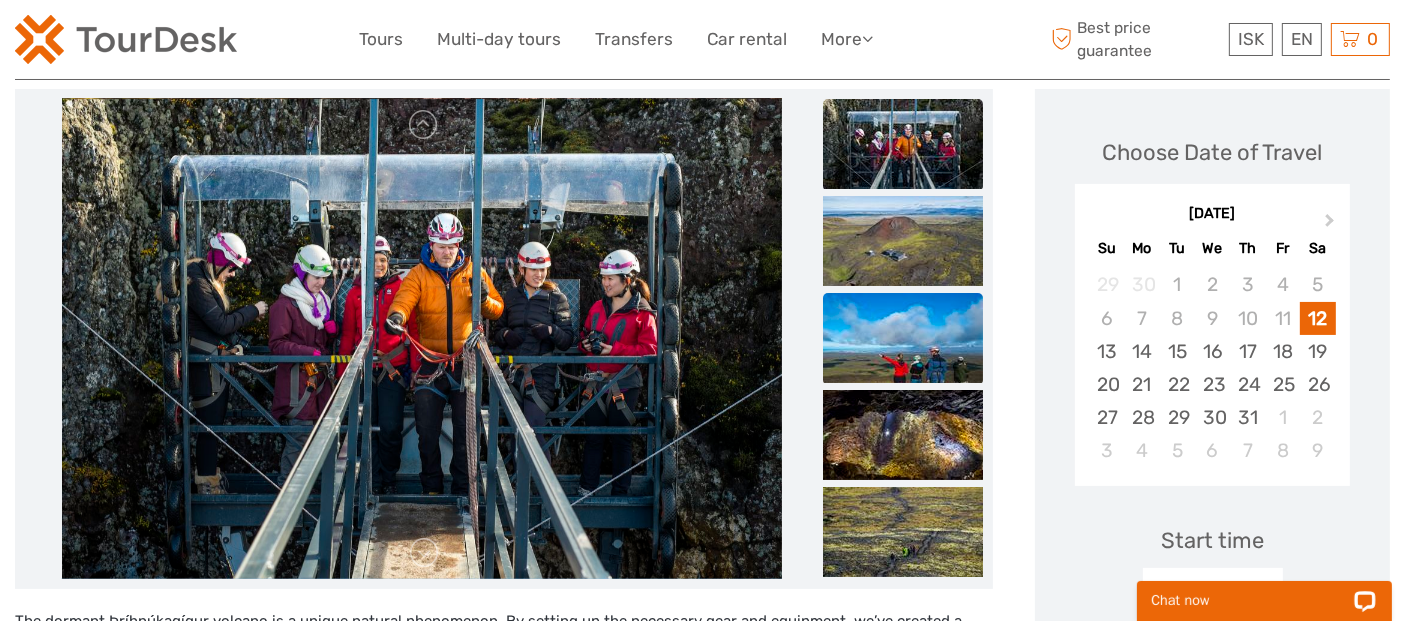 scroll, scrollTop: 222, scrollLeft: 0, axis: vertical 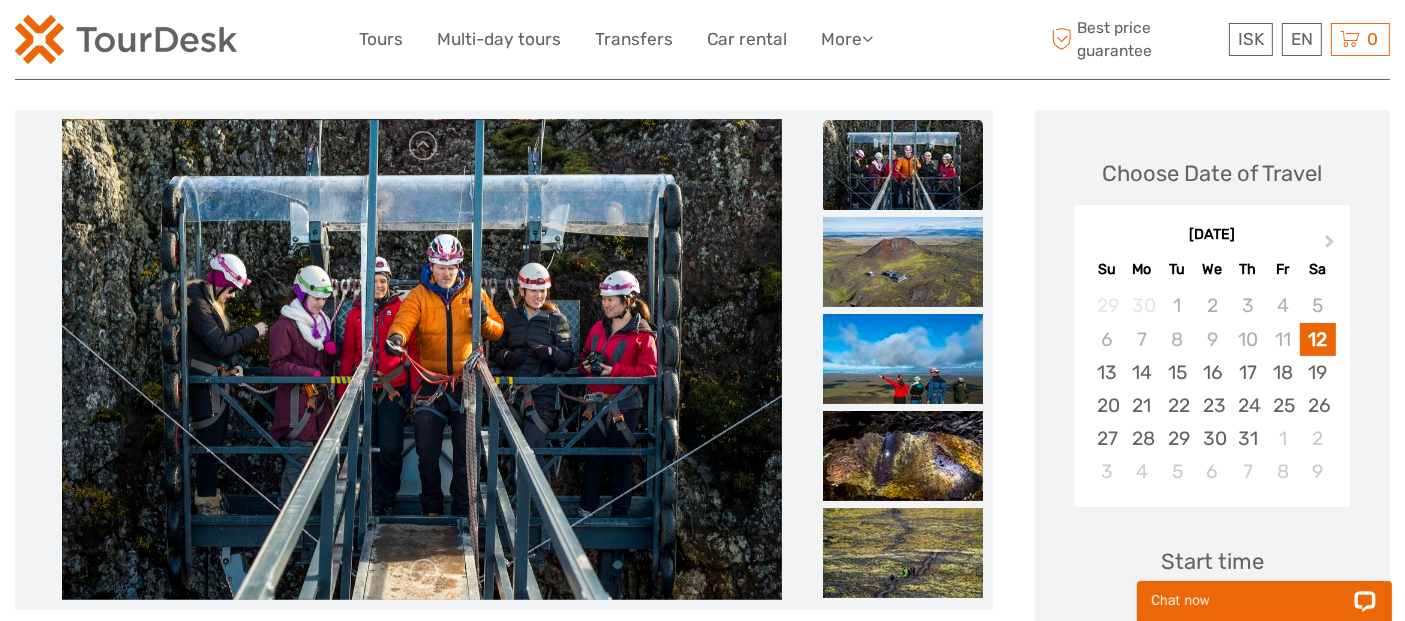 click at bounding box center [903, 165] 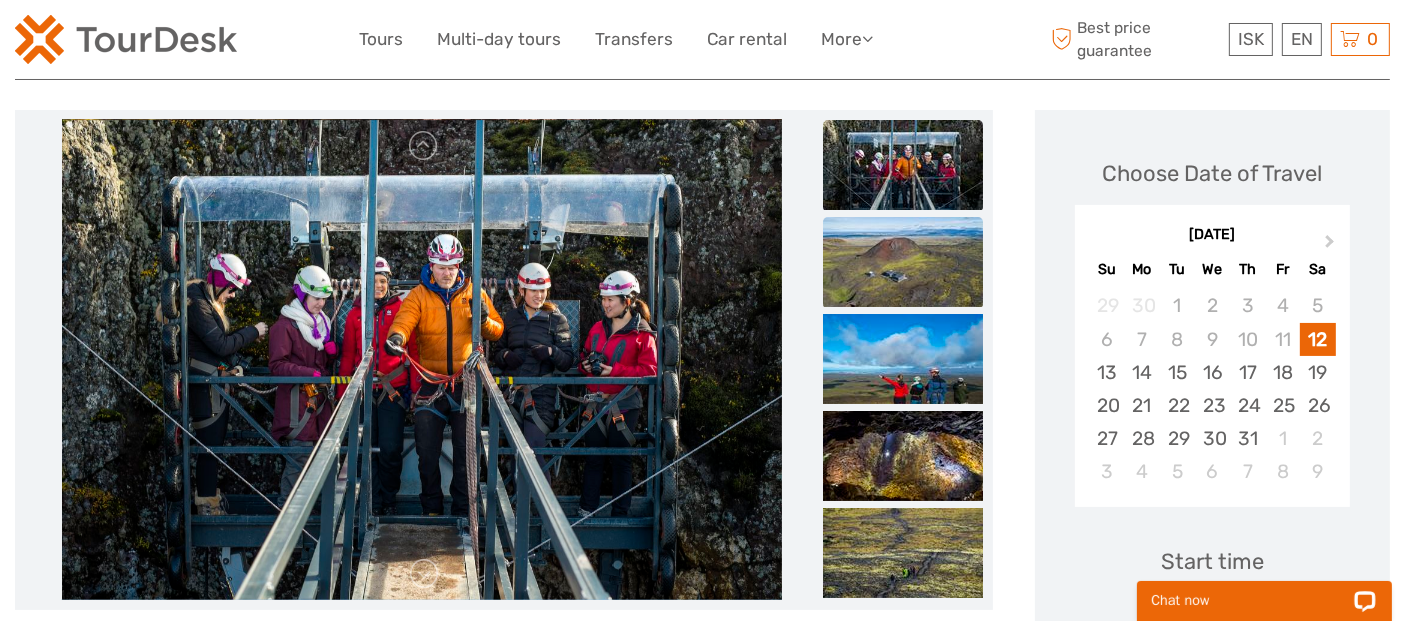 click at bounding box center (903, 262) 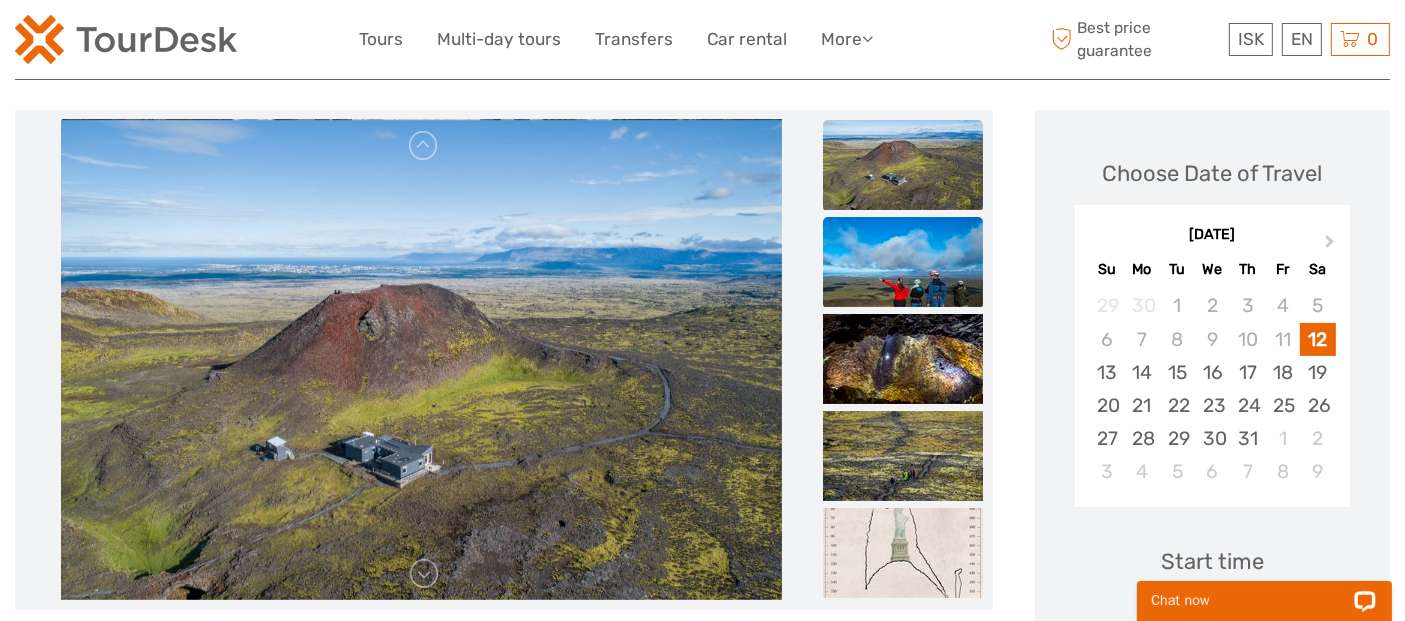 click at bounding box center [903, 262] 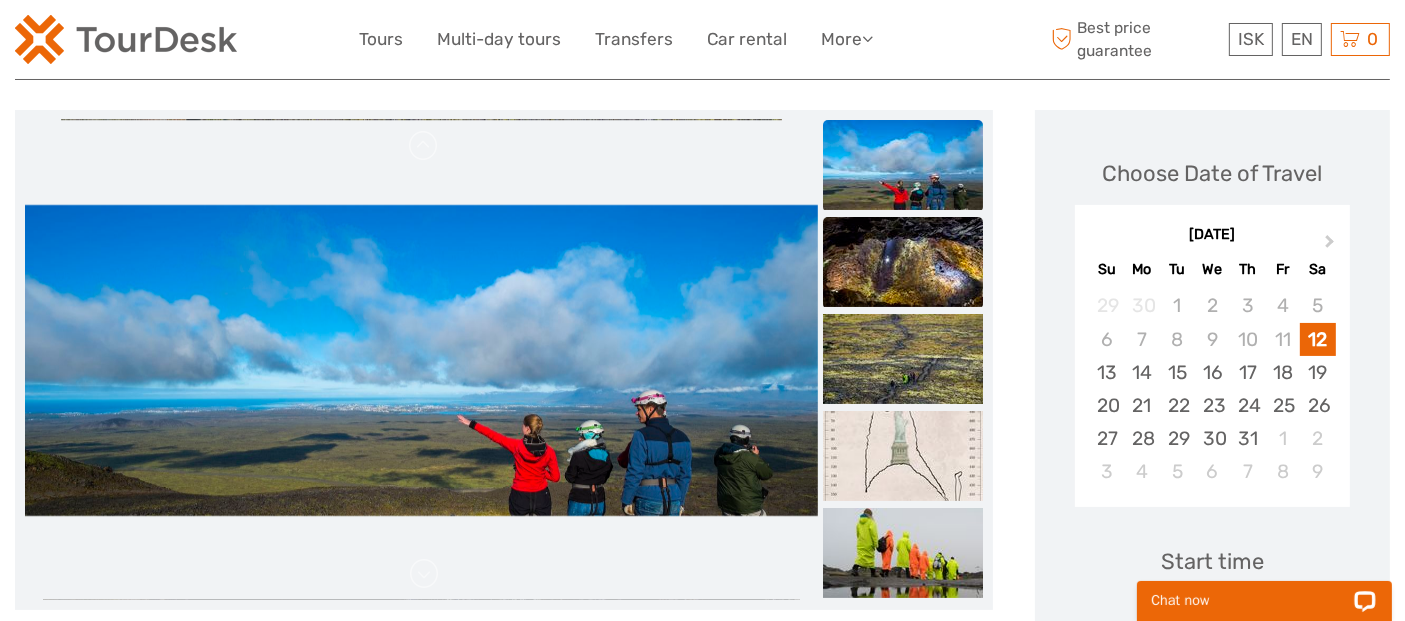 click at bounding box center [903, 262] 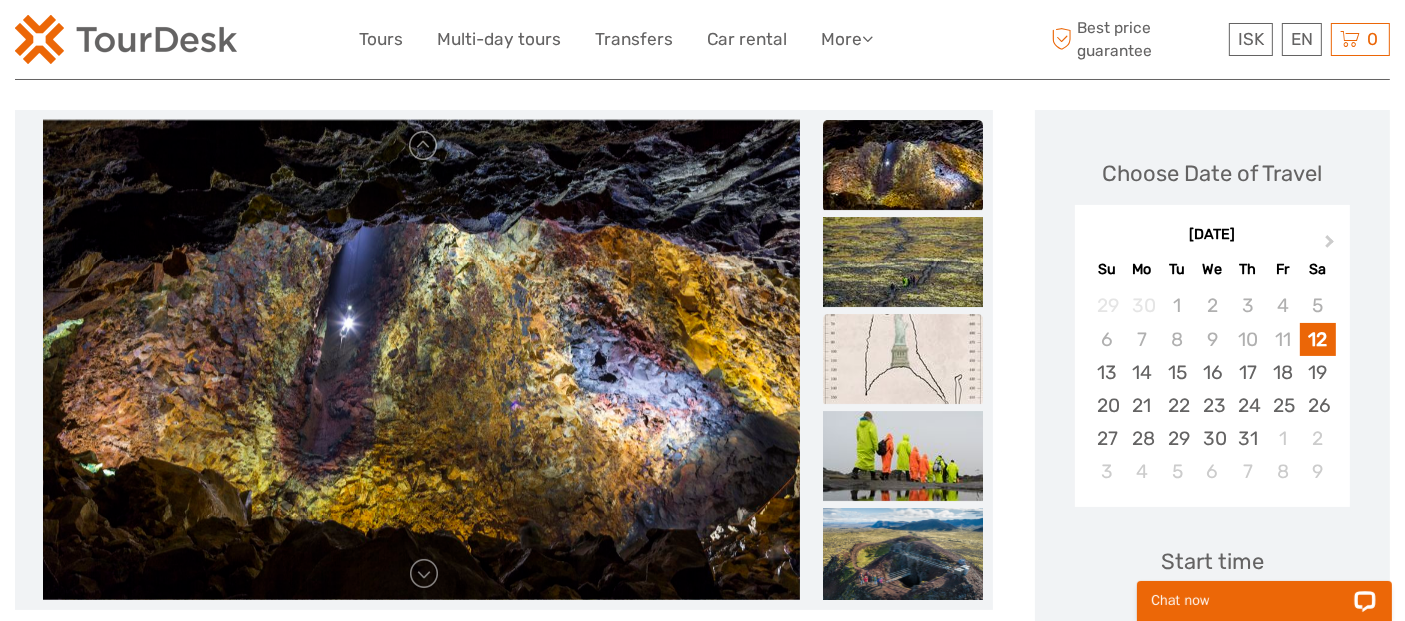 click at bounding box center [903, 359] 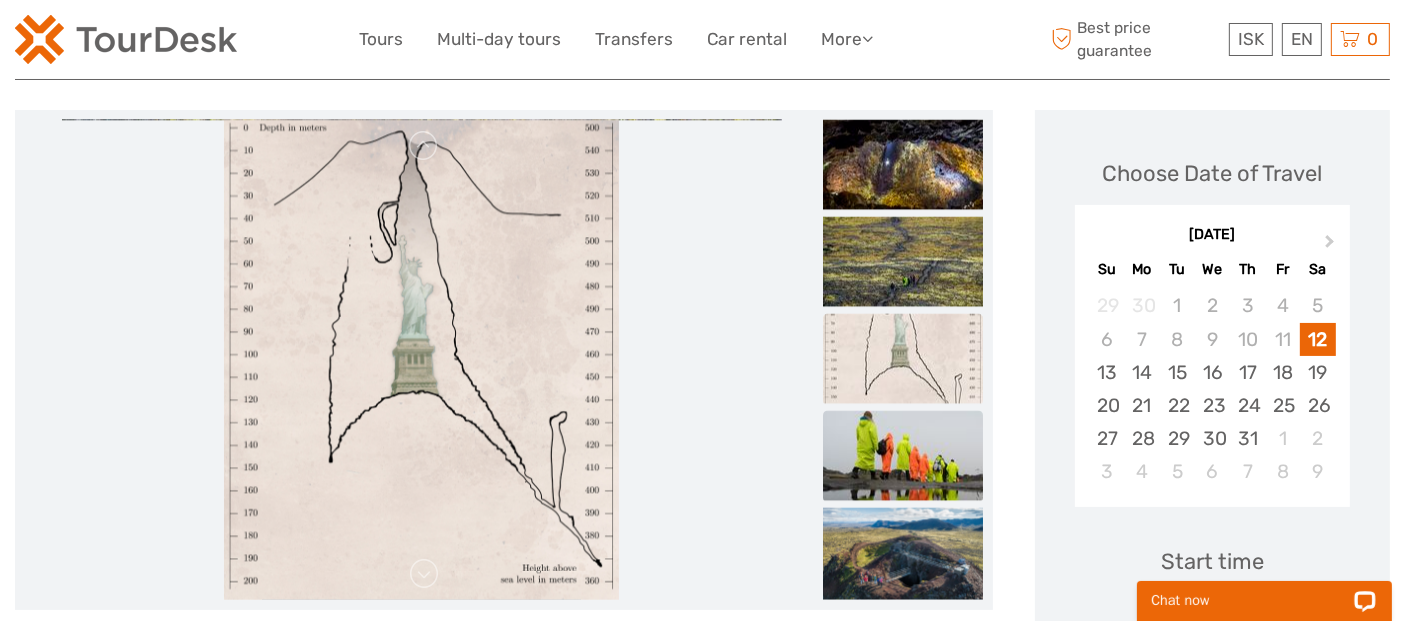 click at bounding box center (903, 456) 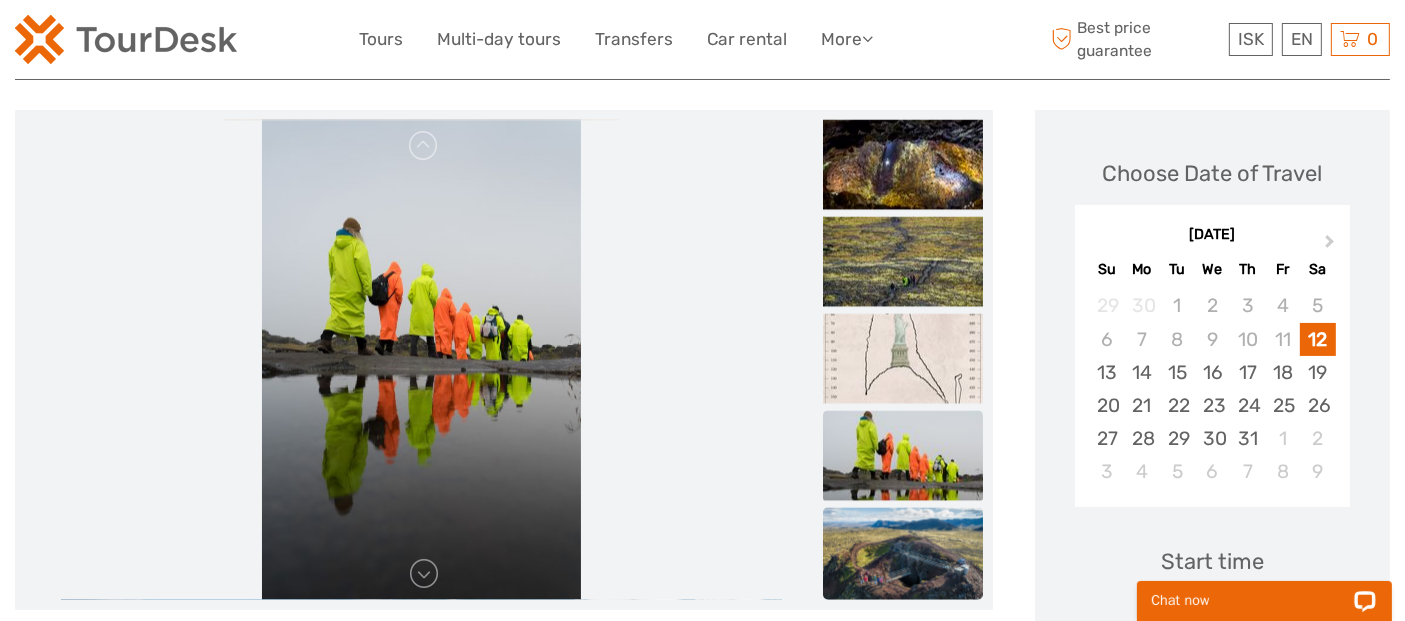 click at bounding box center (903, 561) 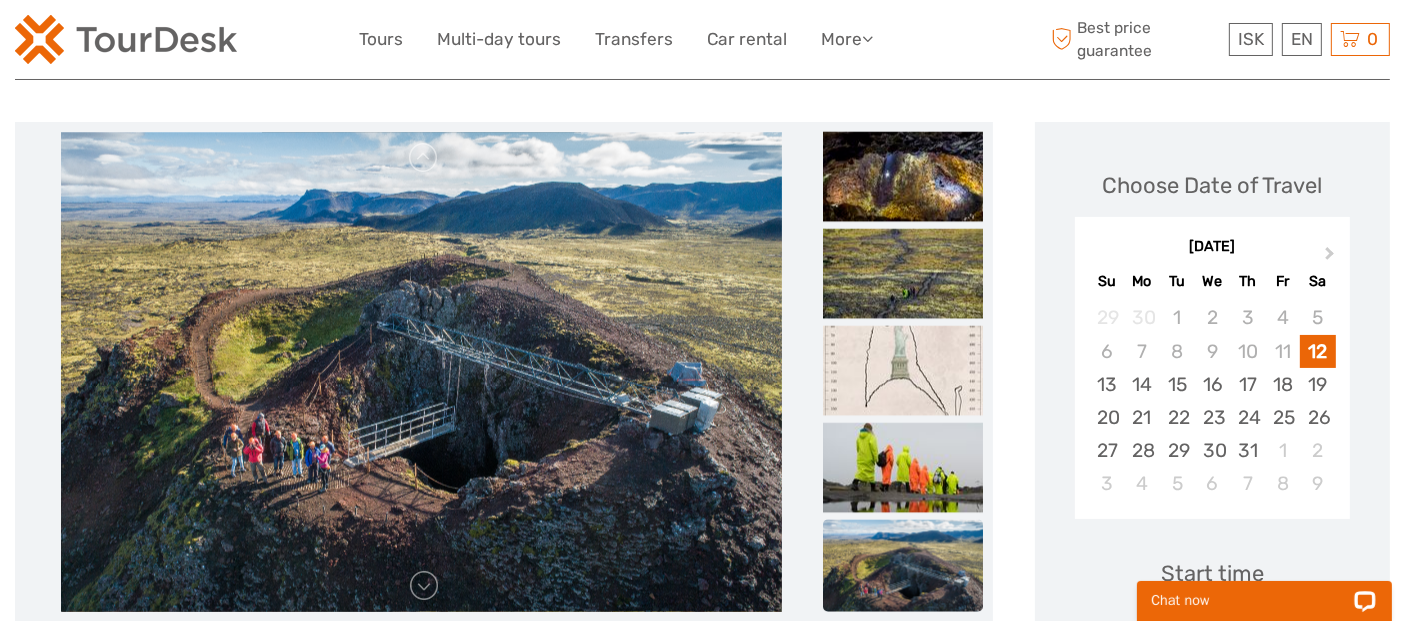 scroll, scrollTop: 0, scrollLeft: 0, axis: both 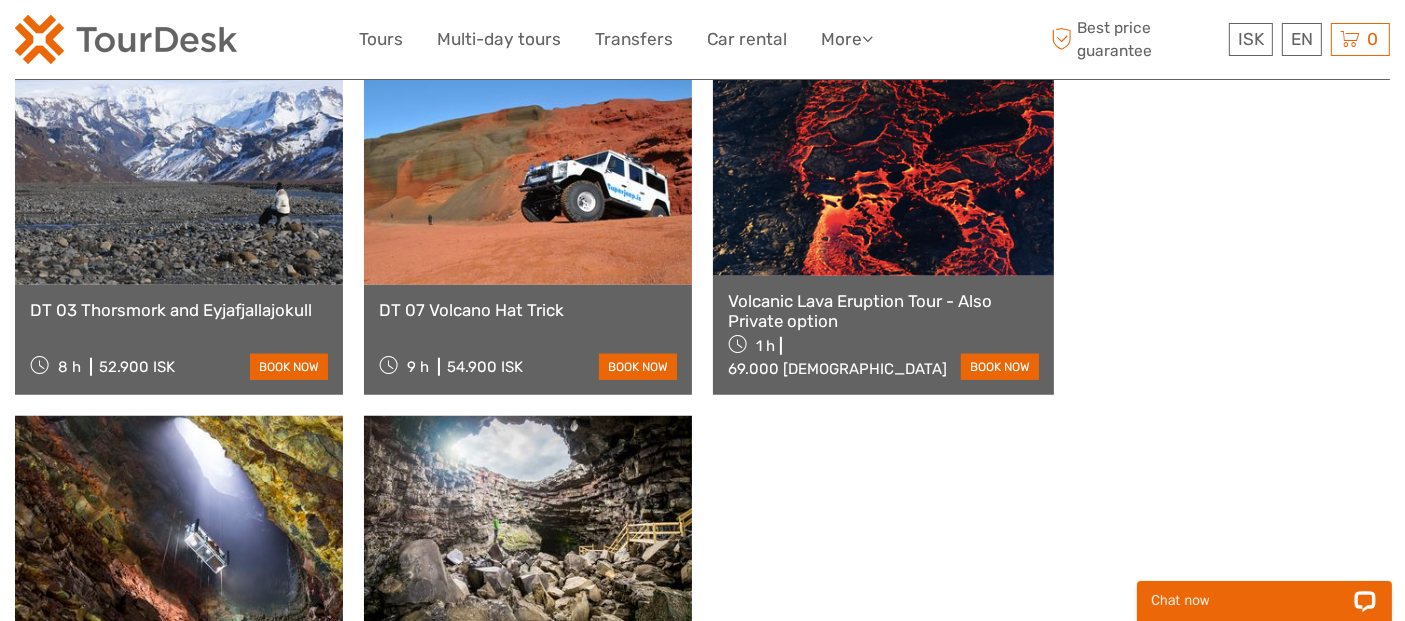 click at bounding box center (883, 170) 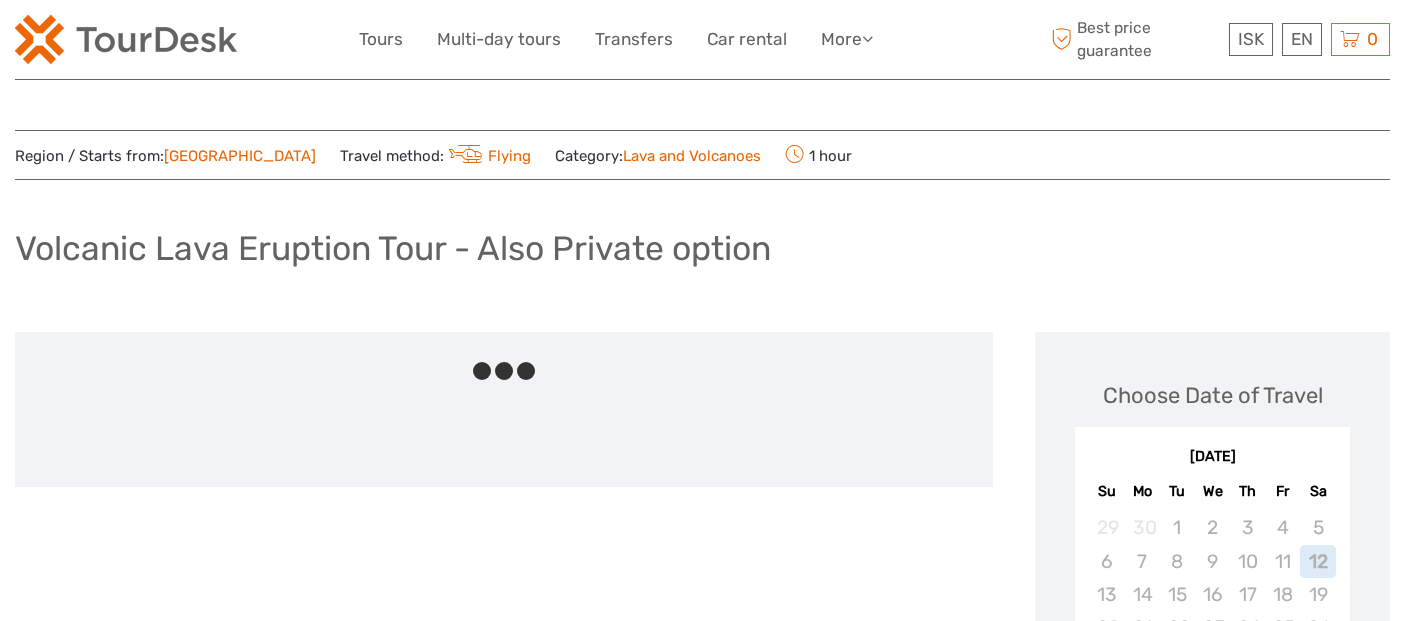 scroll, scrollTop: 0, scrollLeft: 0, axis: both 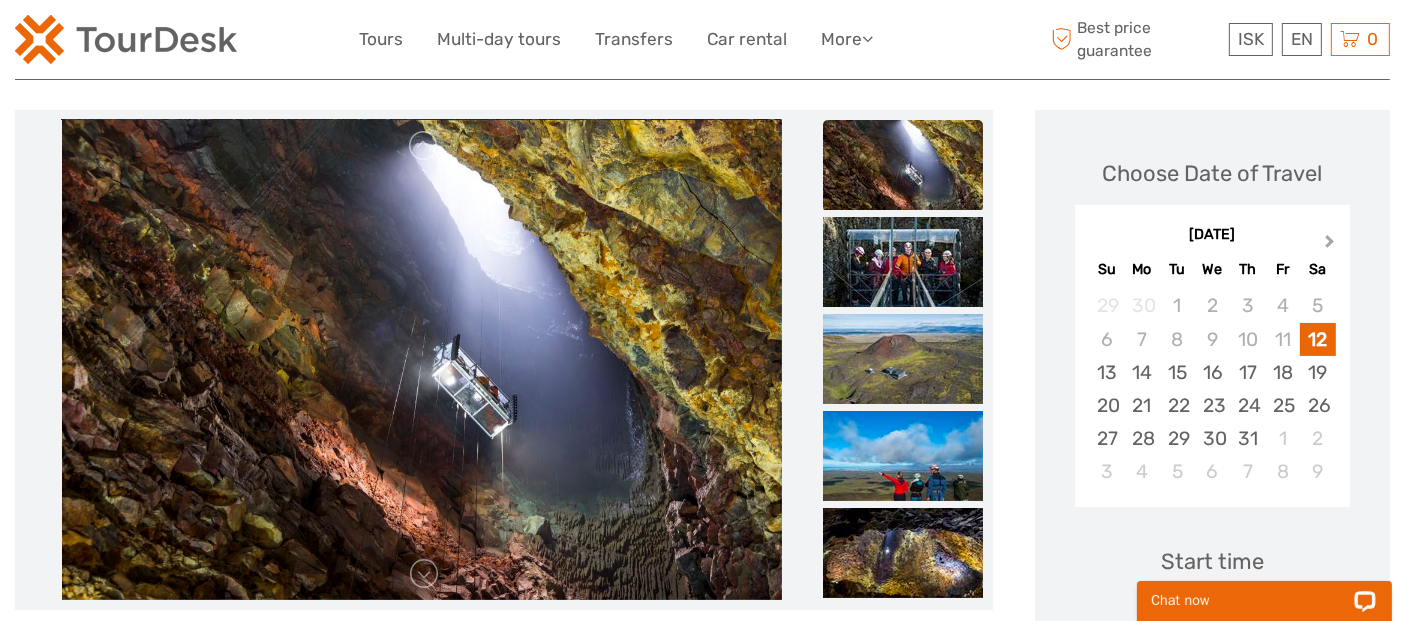 click on "Next Month" at bounding box center [1330, 245] 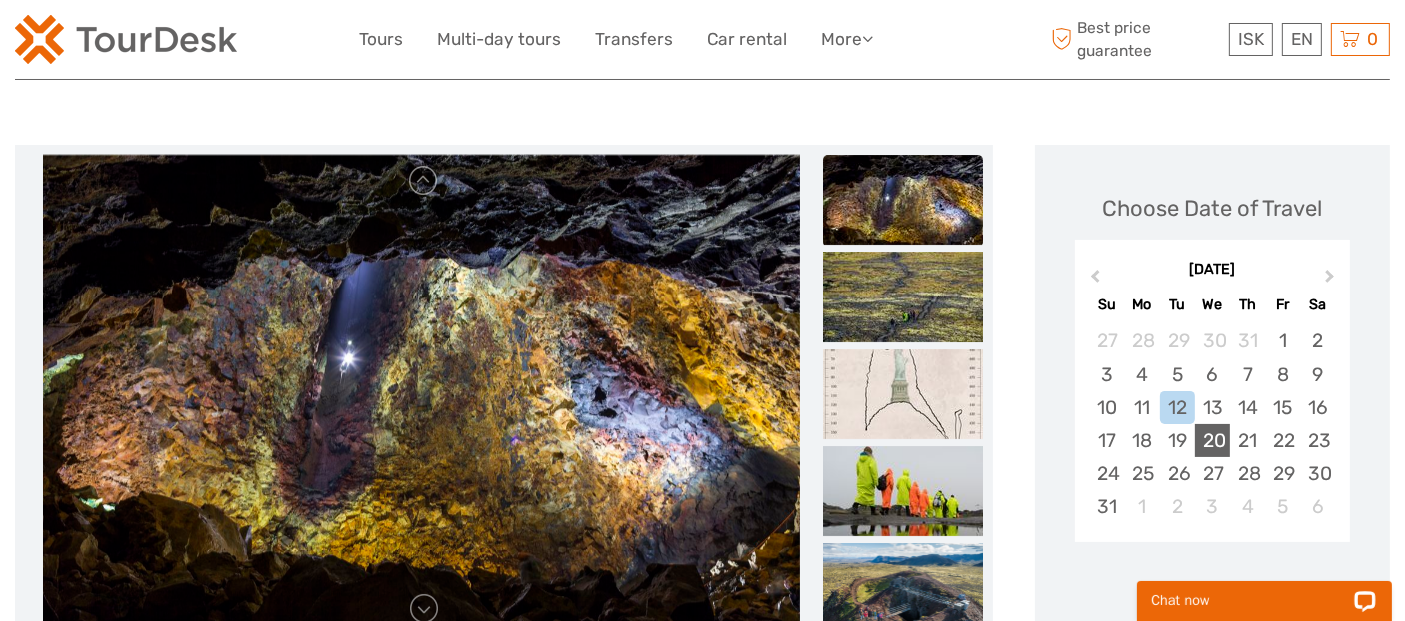 scroll, scrollTop: 222, scrollLeft: 0, axis: vertical 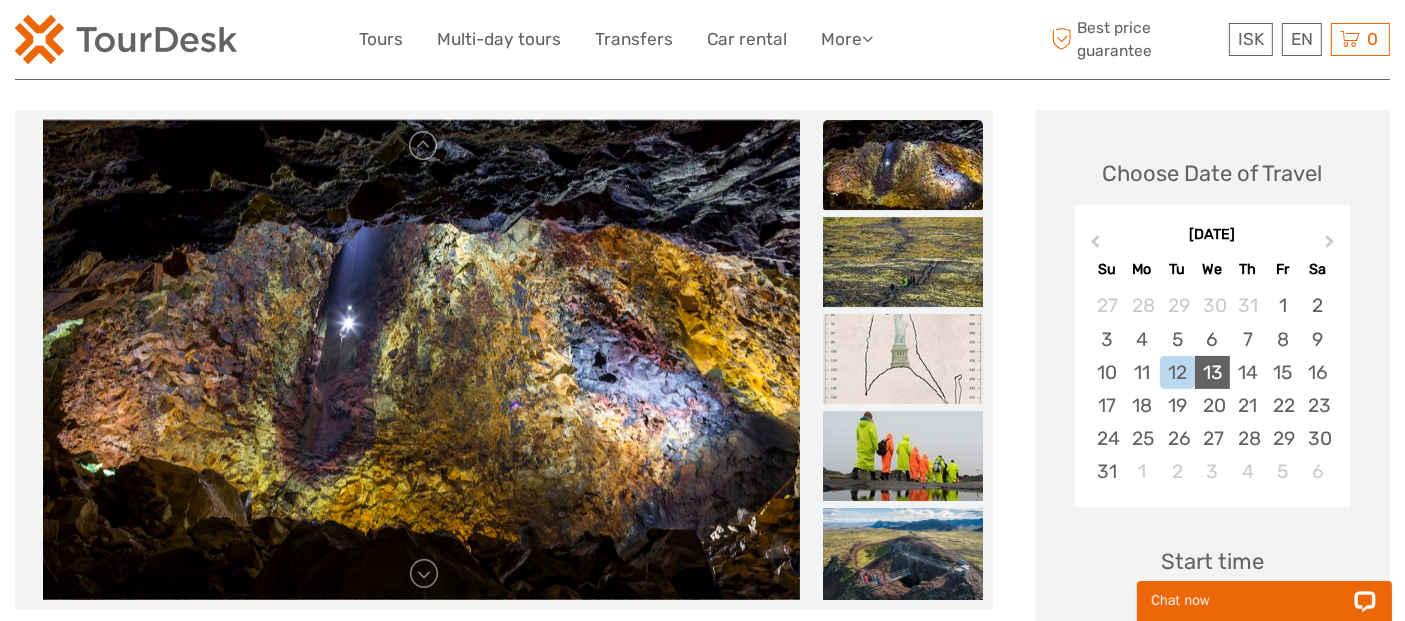 click on "13" at bounding box center (1212, 372) 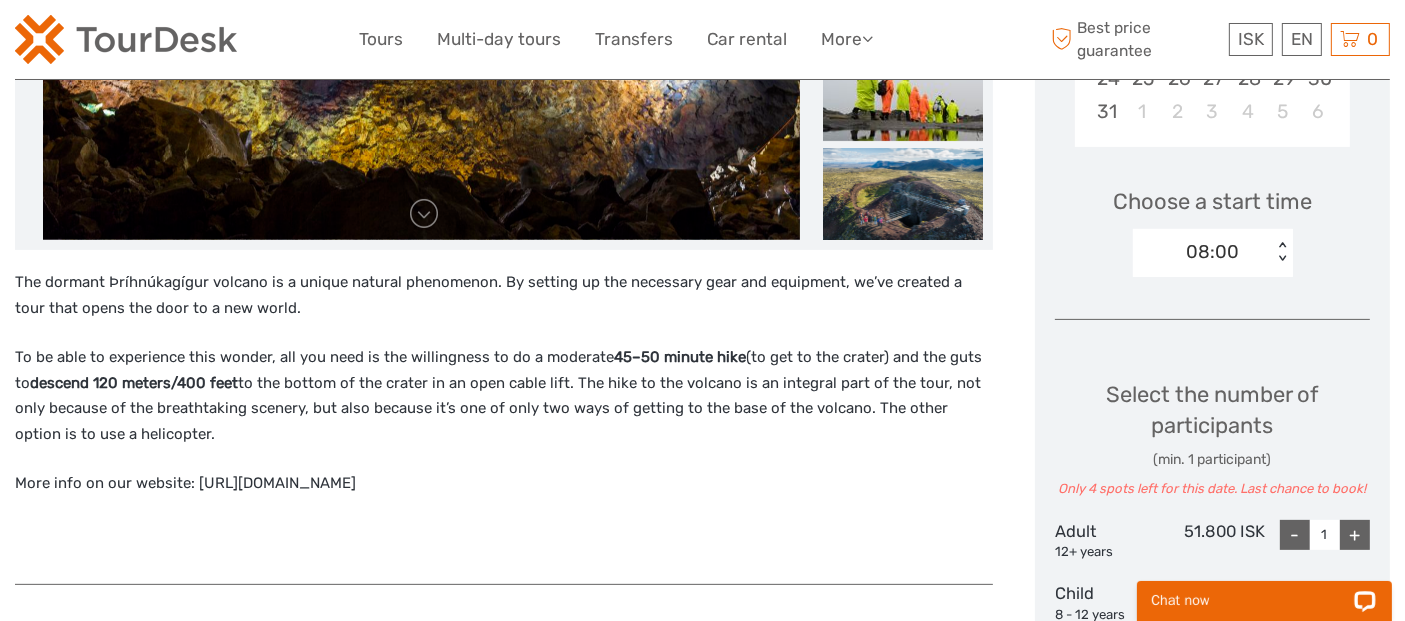 scroll, scrollTop: 333, scrollLeft: 0, axis: vertical 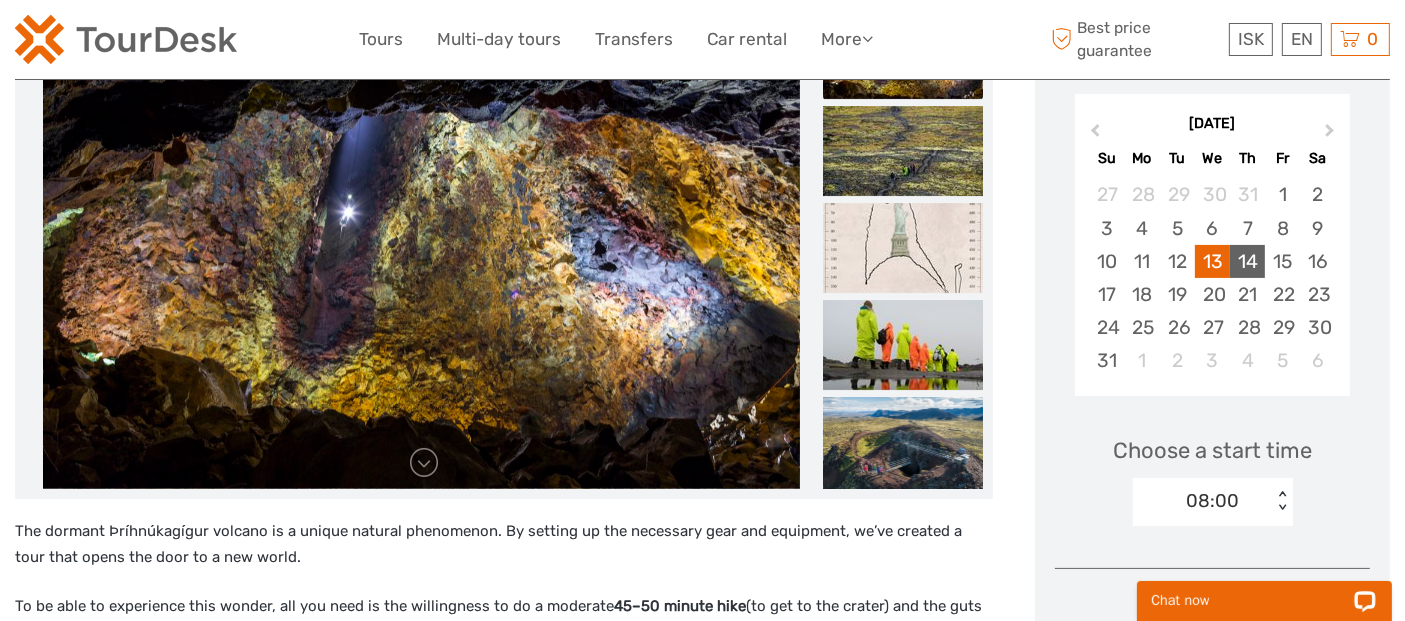 click on "14" at bounding box center [1247, 261] 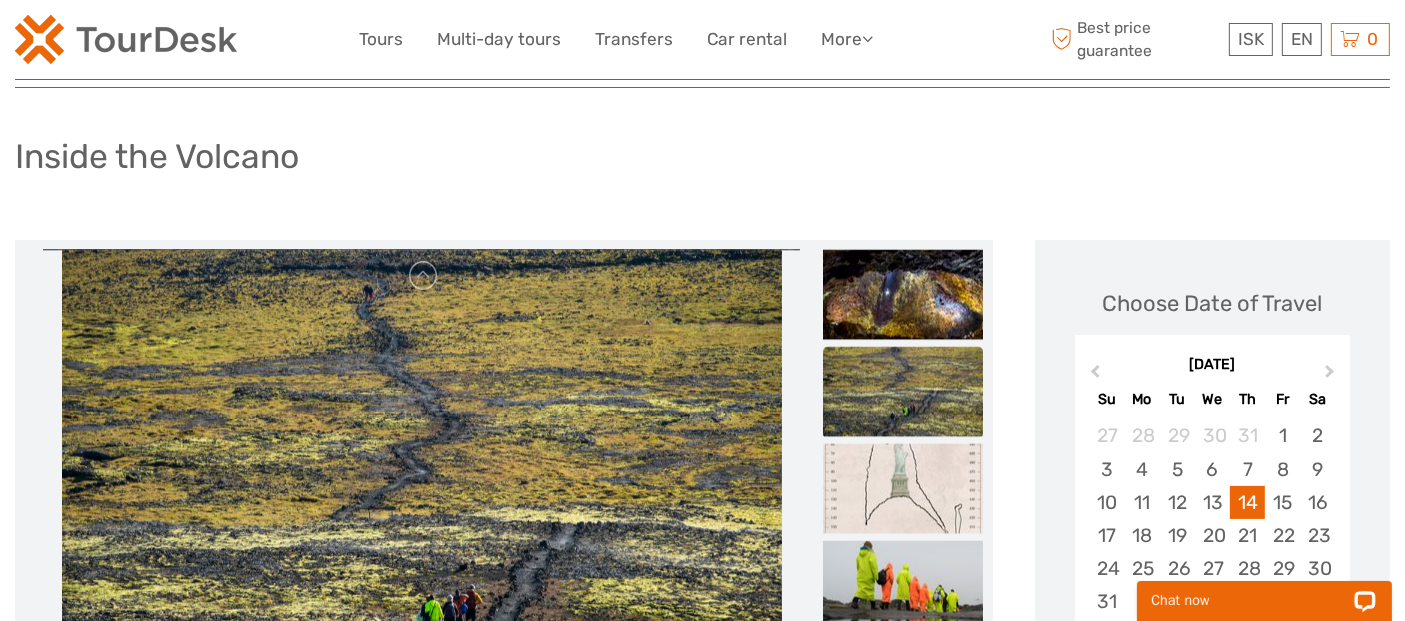 scroll, scrollTop: 0, scrollLeft: 0, axis: both 